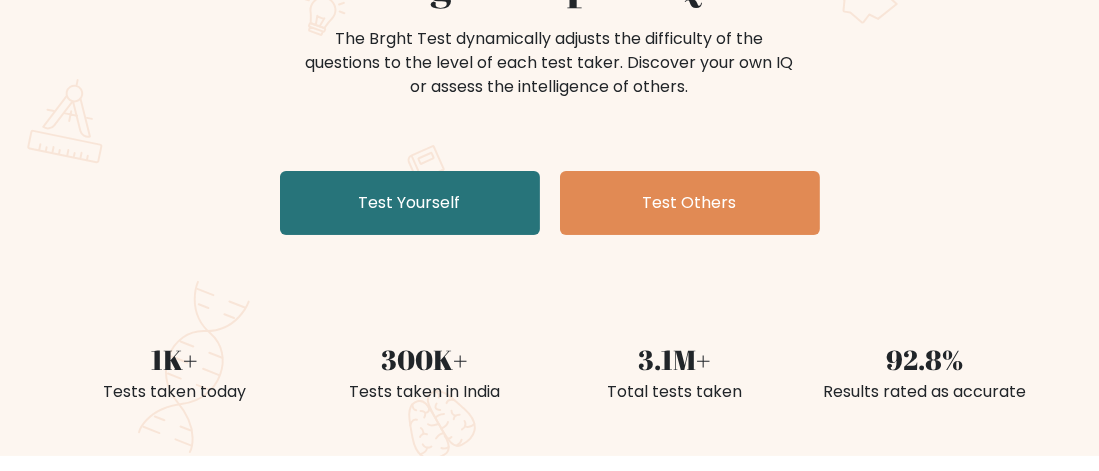 scroll, scrollTop: 234, scrollLeft: 0, axis: vertical 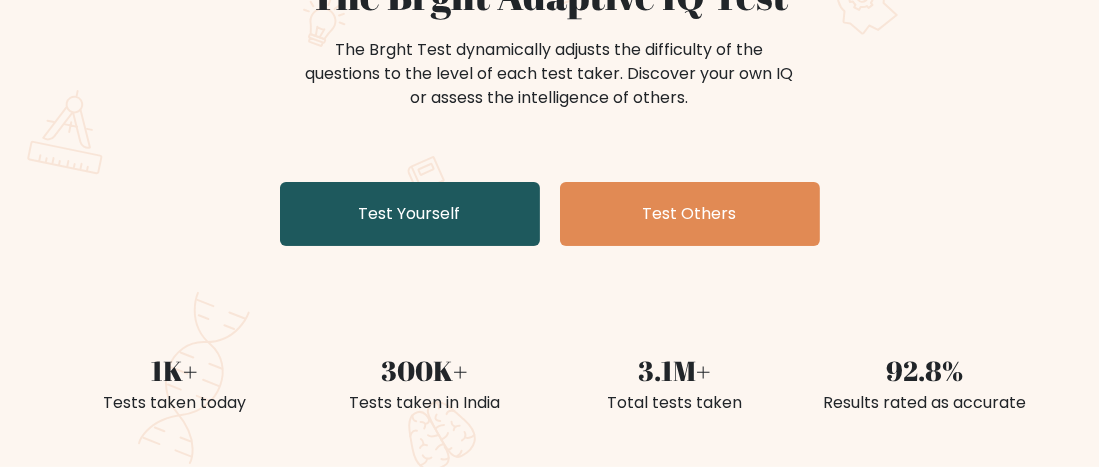 click on "Test Yourself" at bounding box center (410, 214) 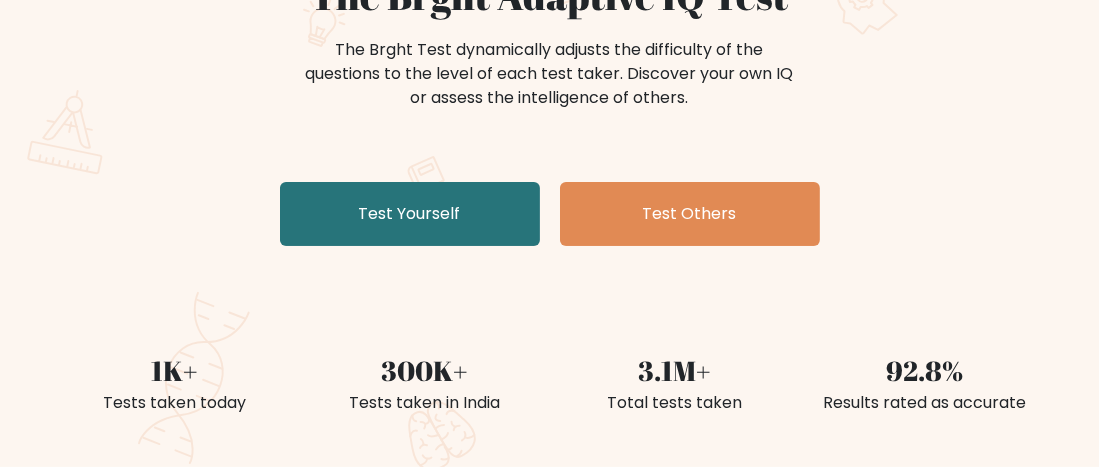 scroll, scrollTop: 0, scrollLeft: 0, axis: both 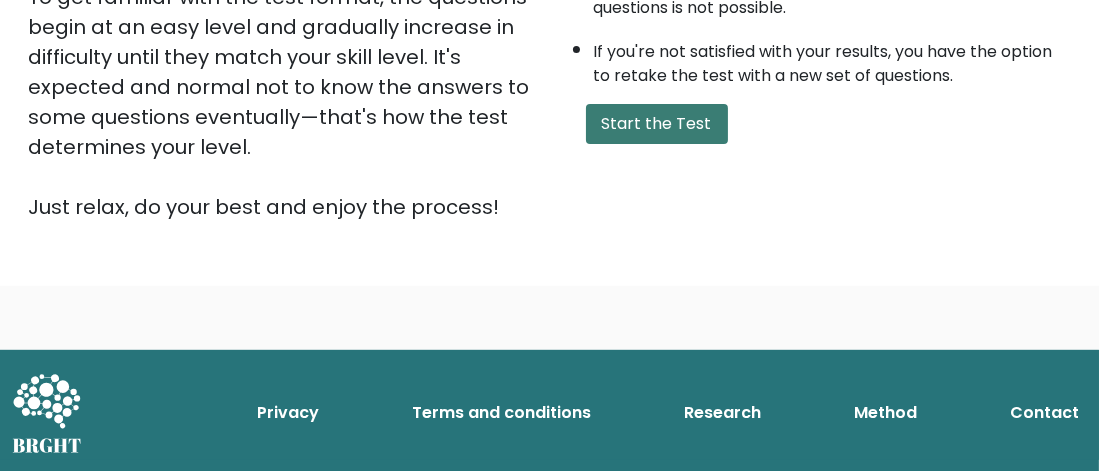 click on "Start the Test" at bounding box center (657, 124) 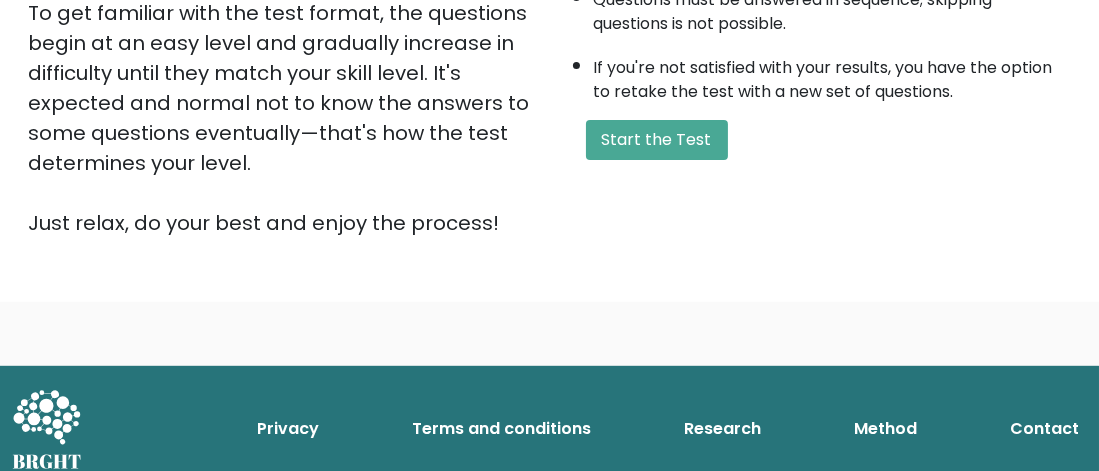 scroll, scrollTop: 532, scrollLeft: 0, axis: vertical 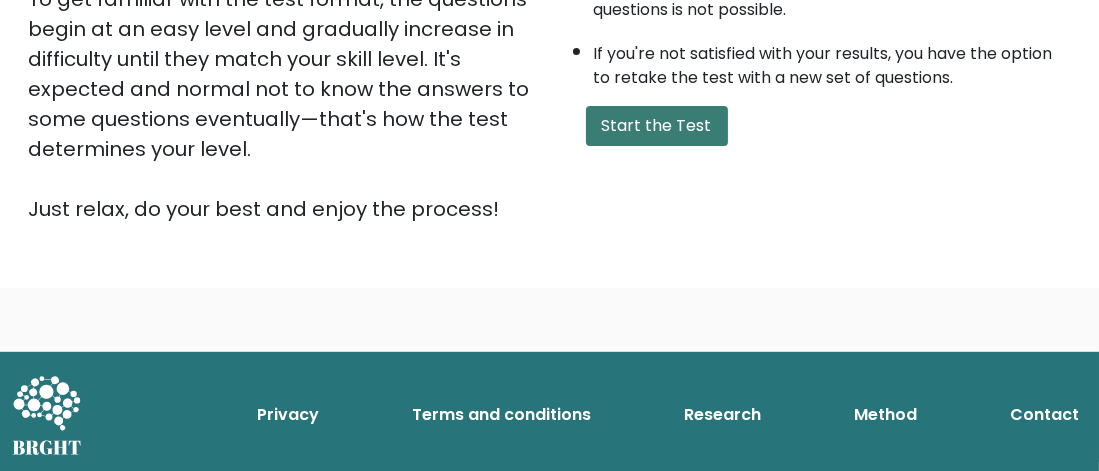 click on "Start the Test" at bounding box center (657, 126) 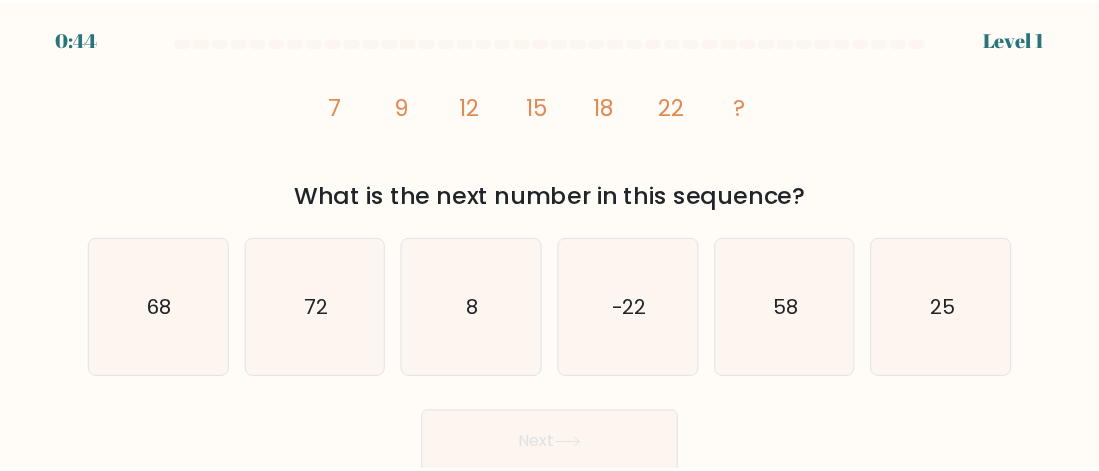scroll, scrollTop: 0, scrollLeft: 0, axis: both 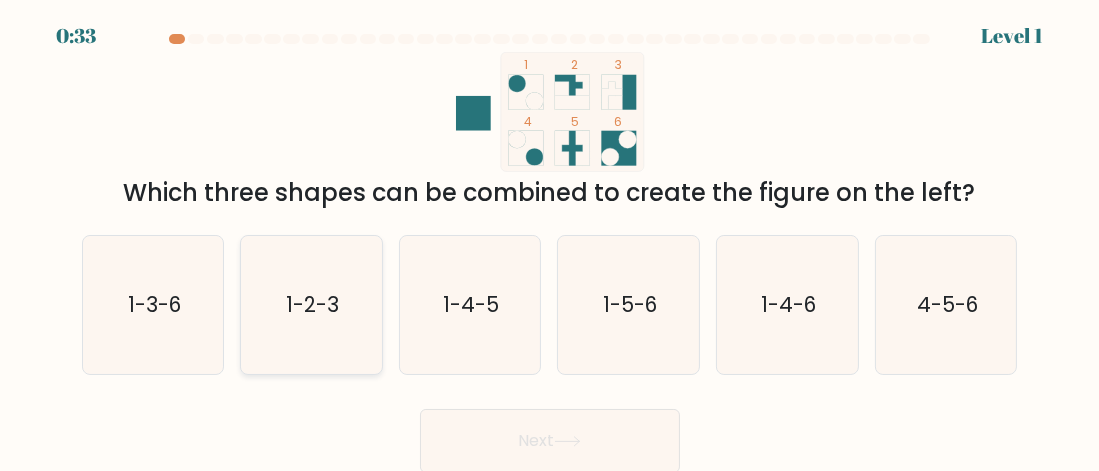 click on "1-2-3" at bounding box center [312, 304] 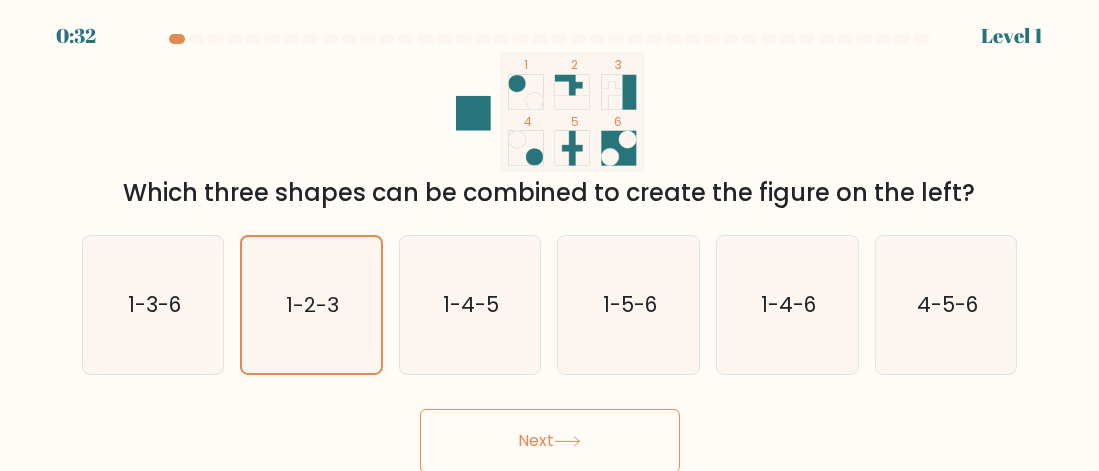 click on "Next" at bounding box center (550, 441) 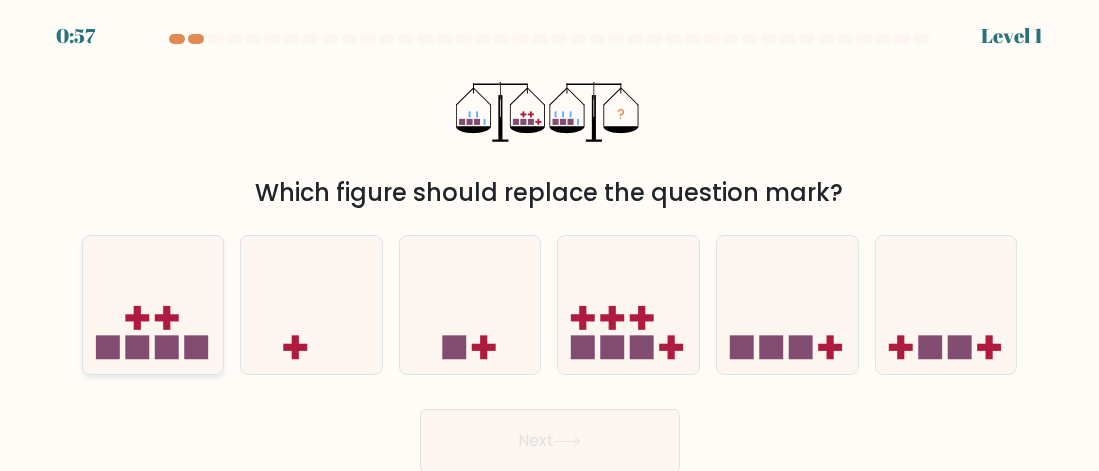 click at bounding box center [153, 305] 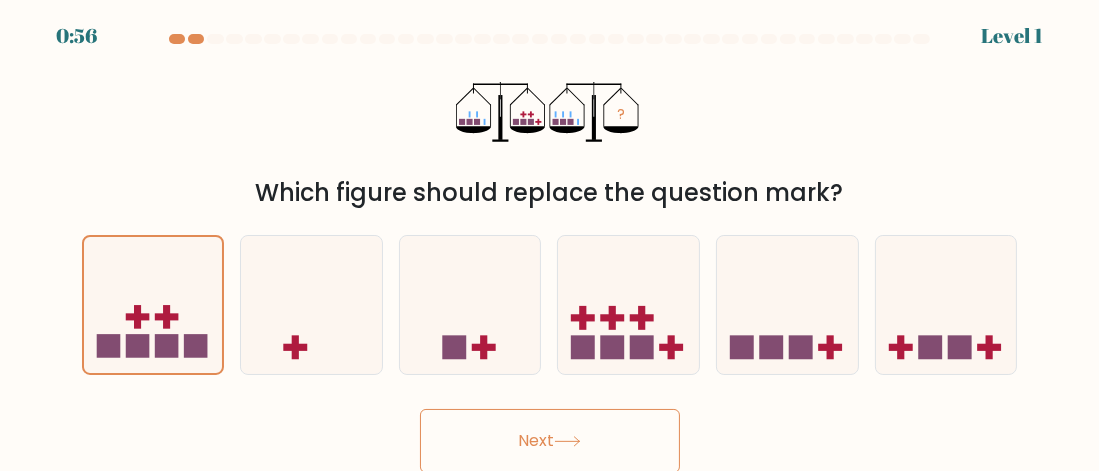 click on "Next" at bounding box center [550, 441] 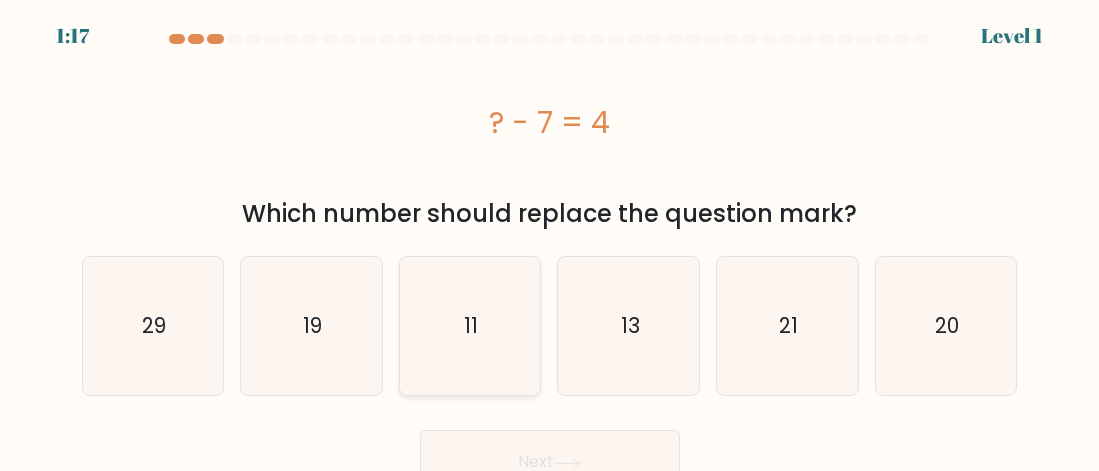 click on "11" at bounding box center (470, 326) 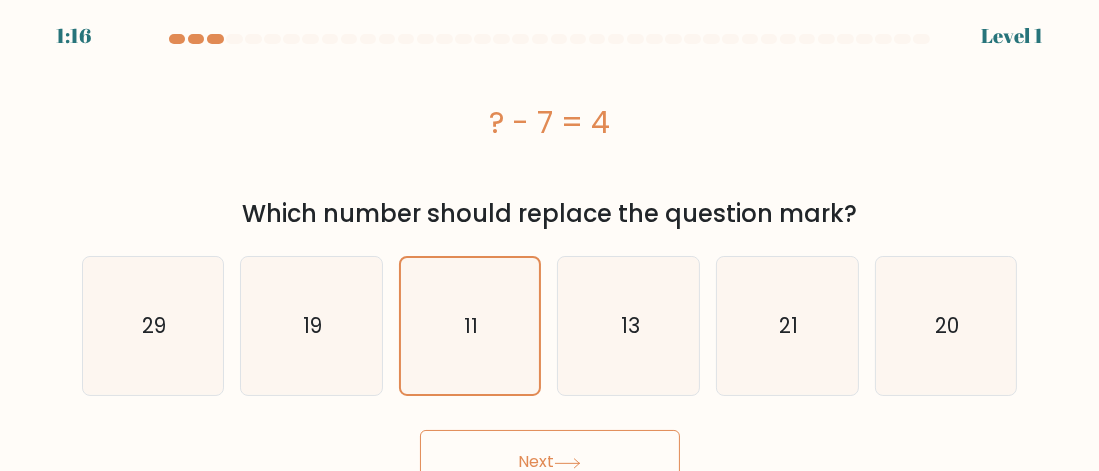 click on "Next" at bounding box center (550, 462) 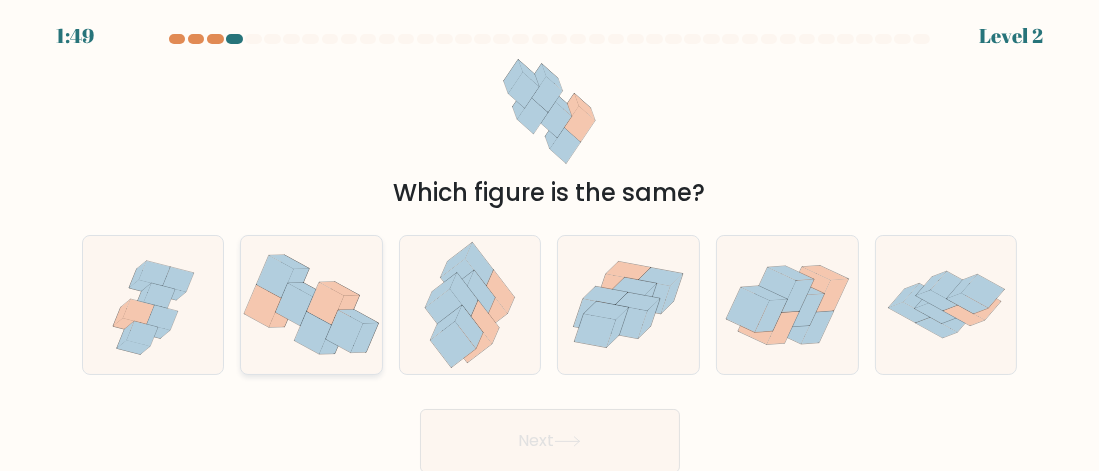 click at bounding box center [325, 304] 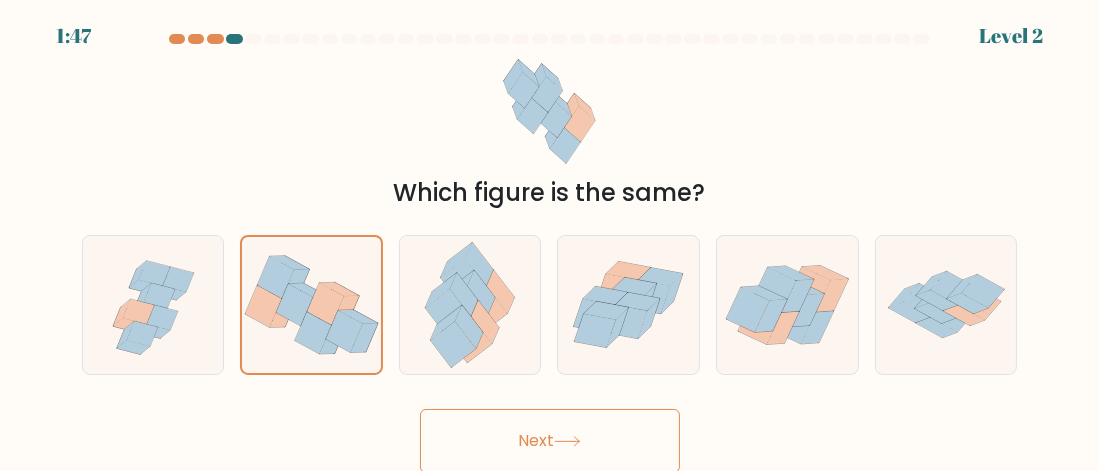 click on "Next" at bounding box center [550, 441] 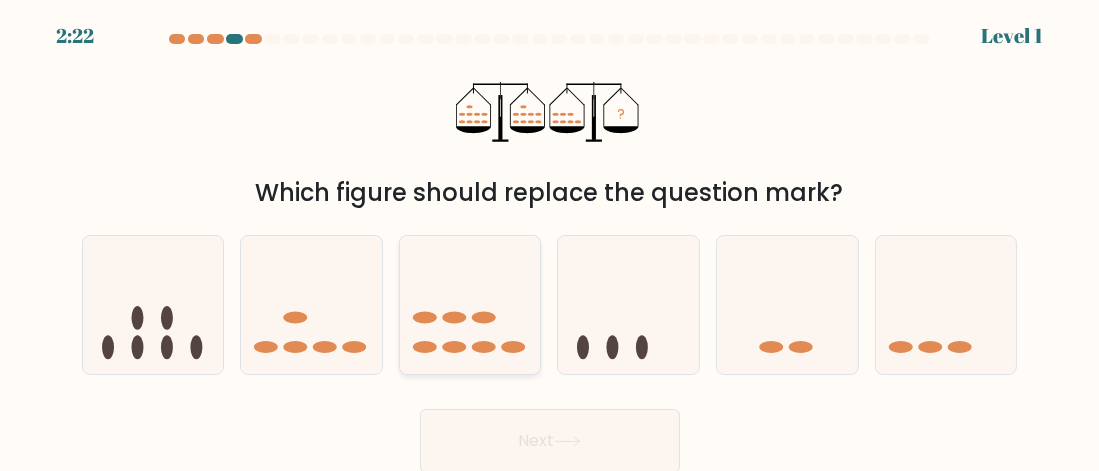 click at bounding box center [470, 305] 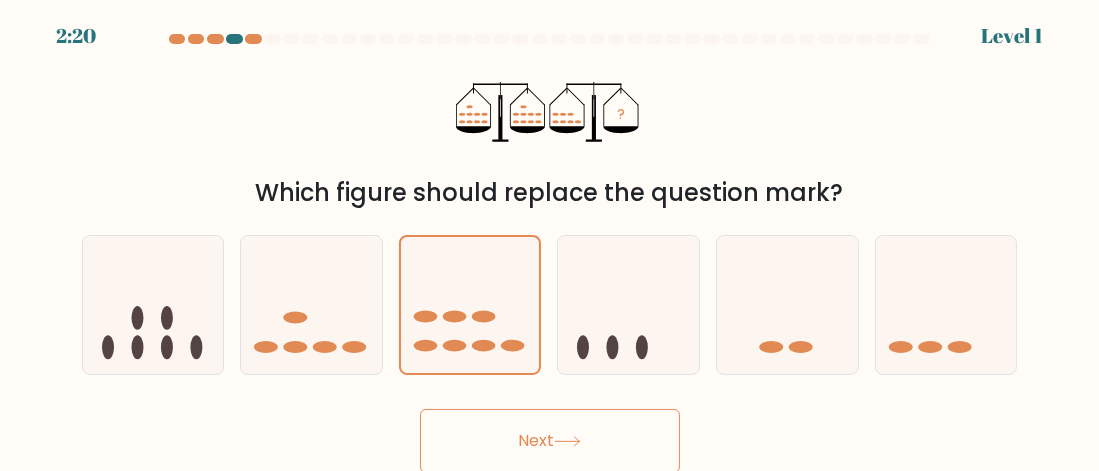 click on "Next" at bounding box center [550, 441] 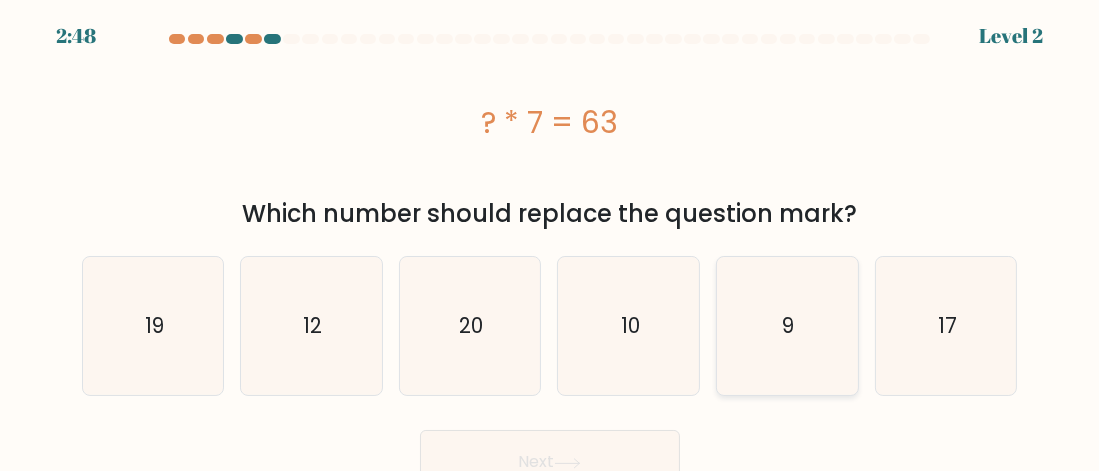 click on "9" at bounding box center (787, 326) 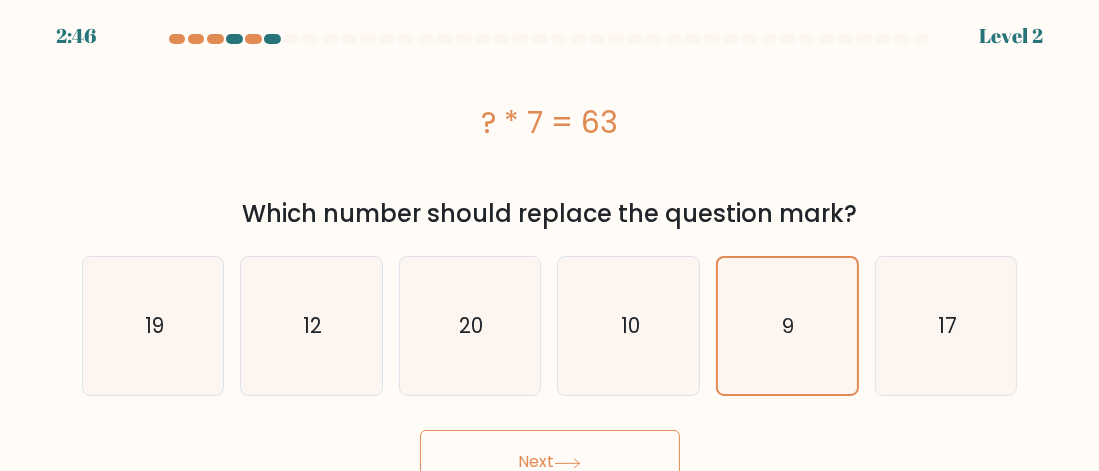 click on "Next" at bounding box center (550, 462) 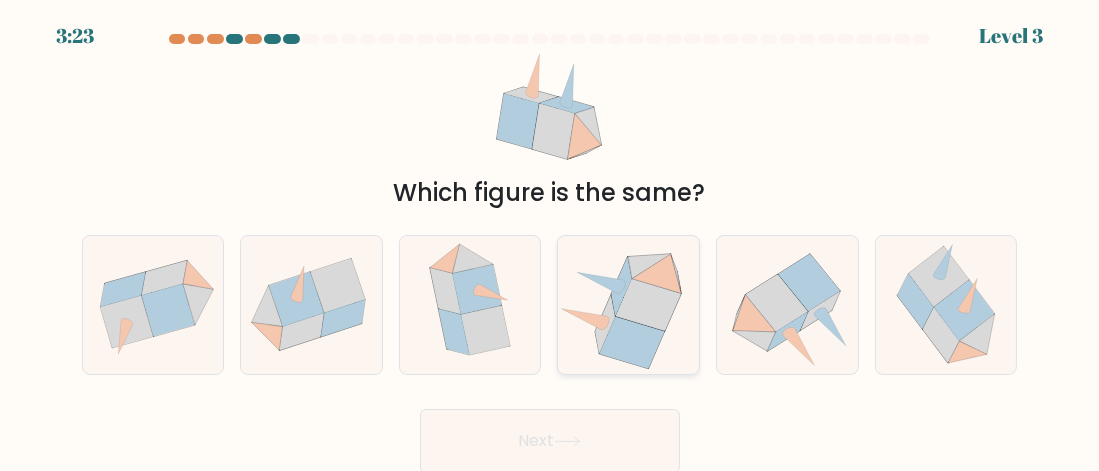 click at bounding box center (648, 305) 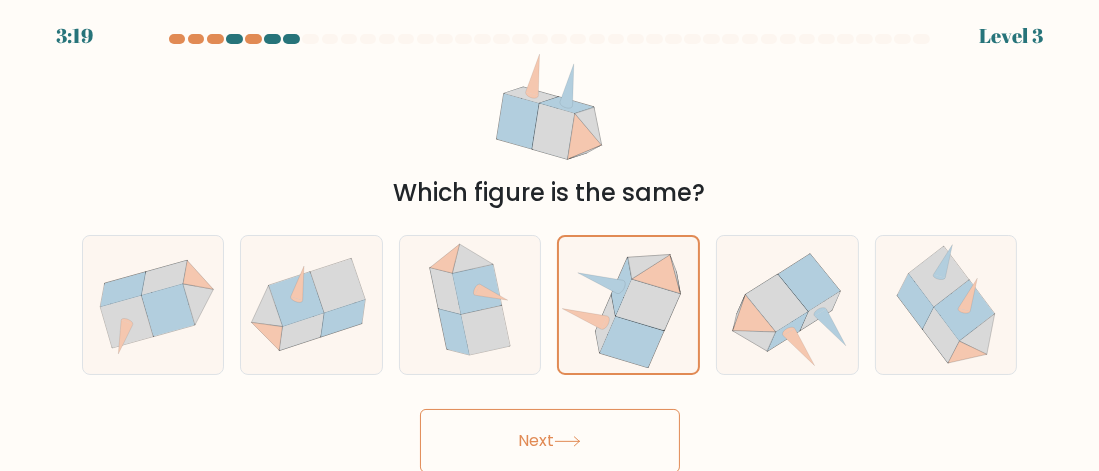 click on "Next" at bounding box center (550, 441) 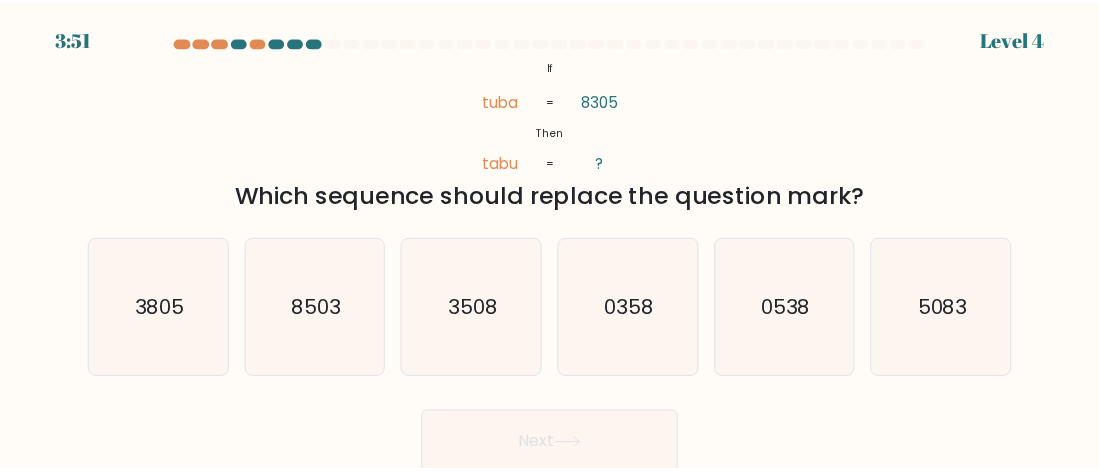 scroll, scrollTop: 0, scrollLeft: 0, axis: both 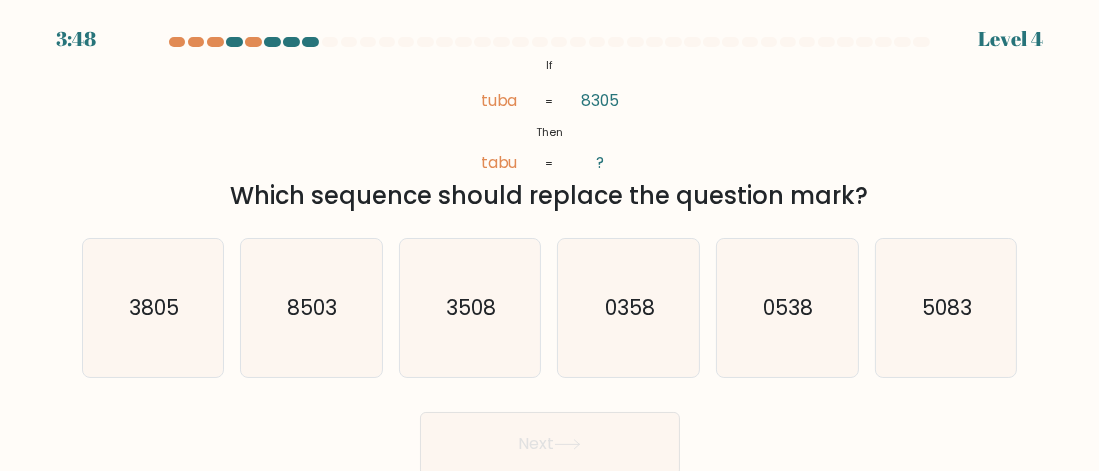 click on "Next" at bounding box center [550, 444] 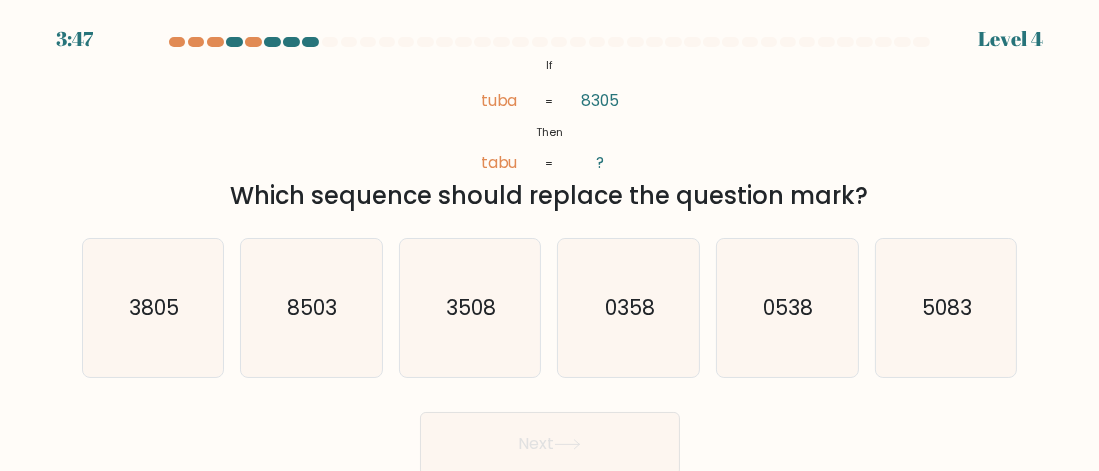 click on "Next" at bounding box center [550, 444] 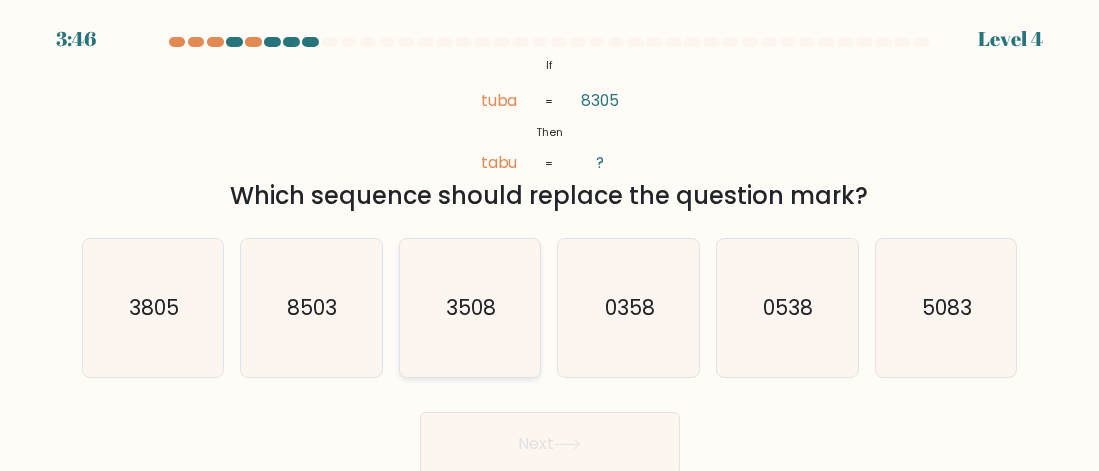 drag, startPoint x: 523, startPoint y: 448, endPoint x: 511, endPoint y: 338, distance: 110.65261 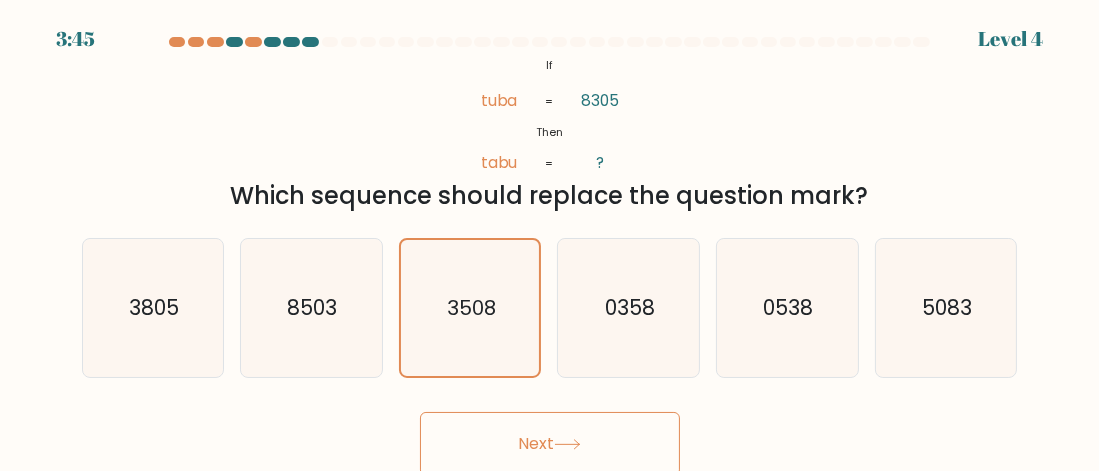 click on "Next" at bounding box center (550, 444) 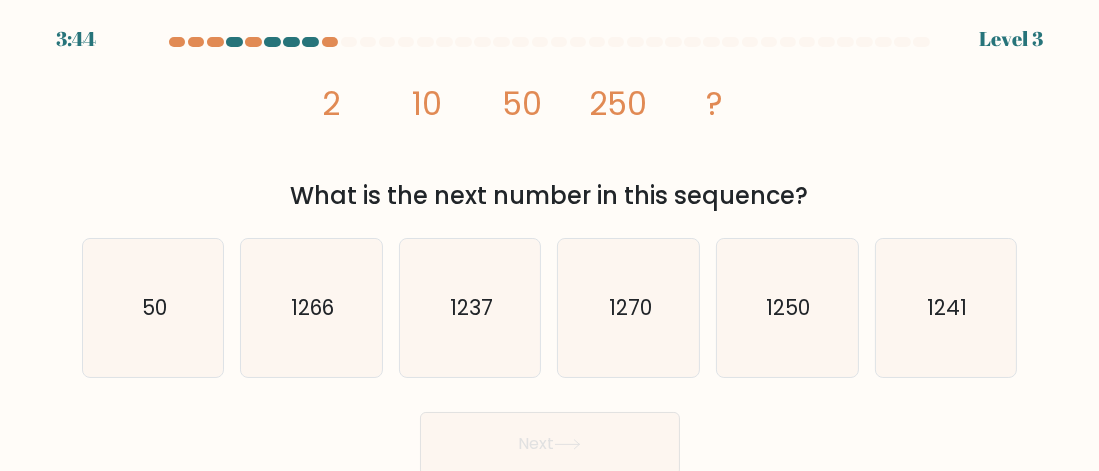 click on "Next" at bounding box center [550, 444] 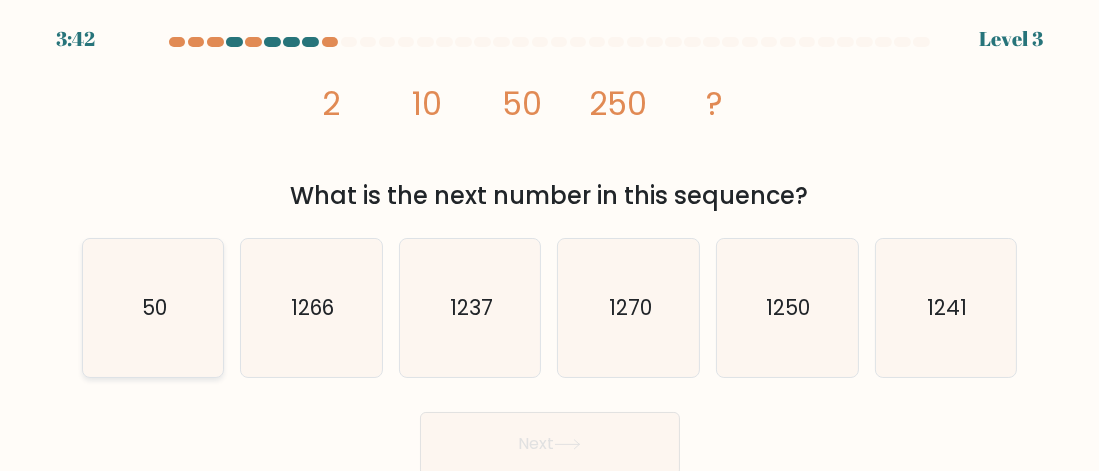 click on "50" at bounding box center (153, 308) 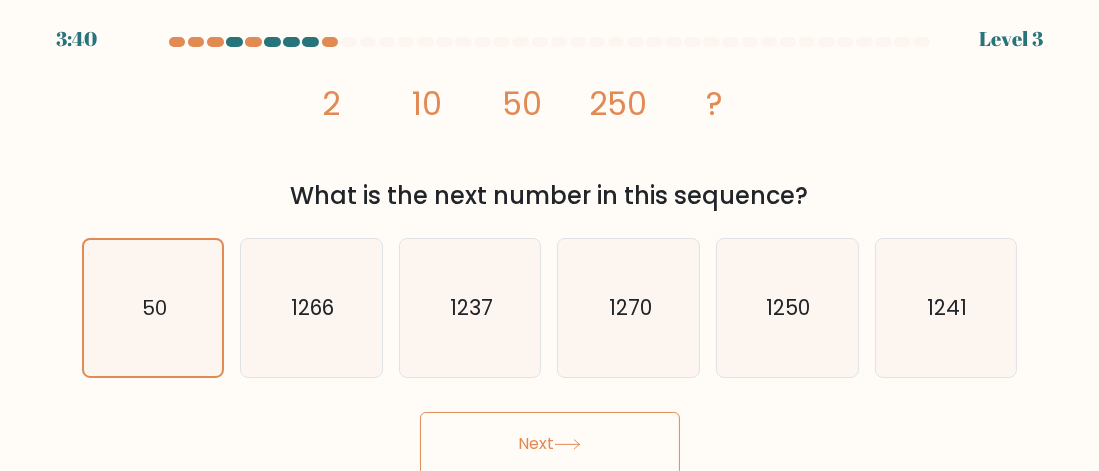 click on "Next" at bounding box center (550, 444) 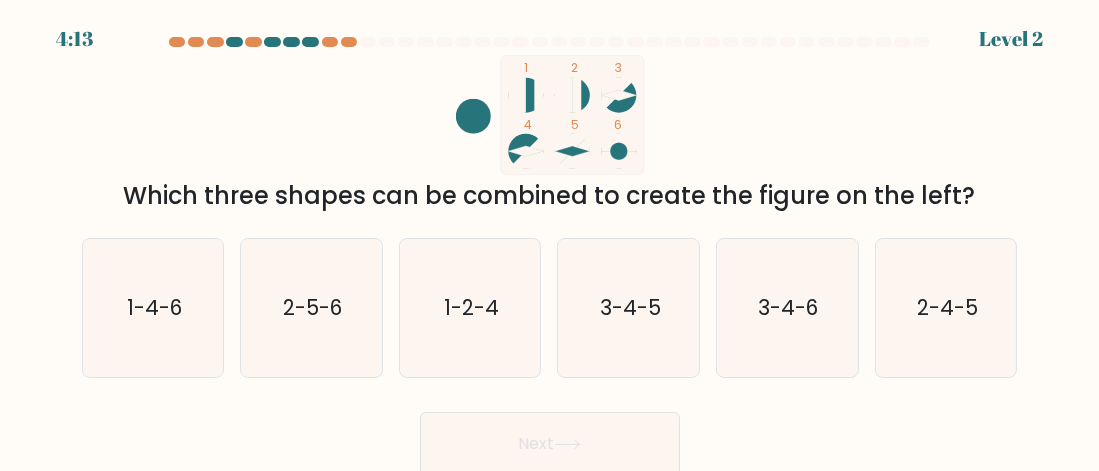scroll, scrollTop: 3, scrollLeft: 0, axis: vertical 